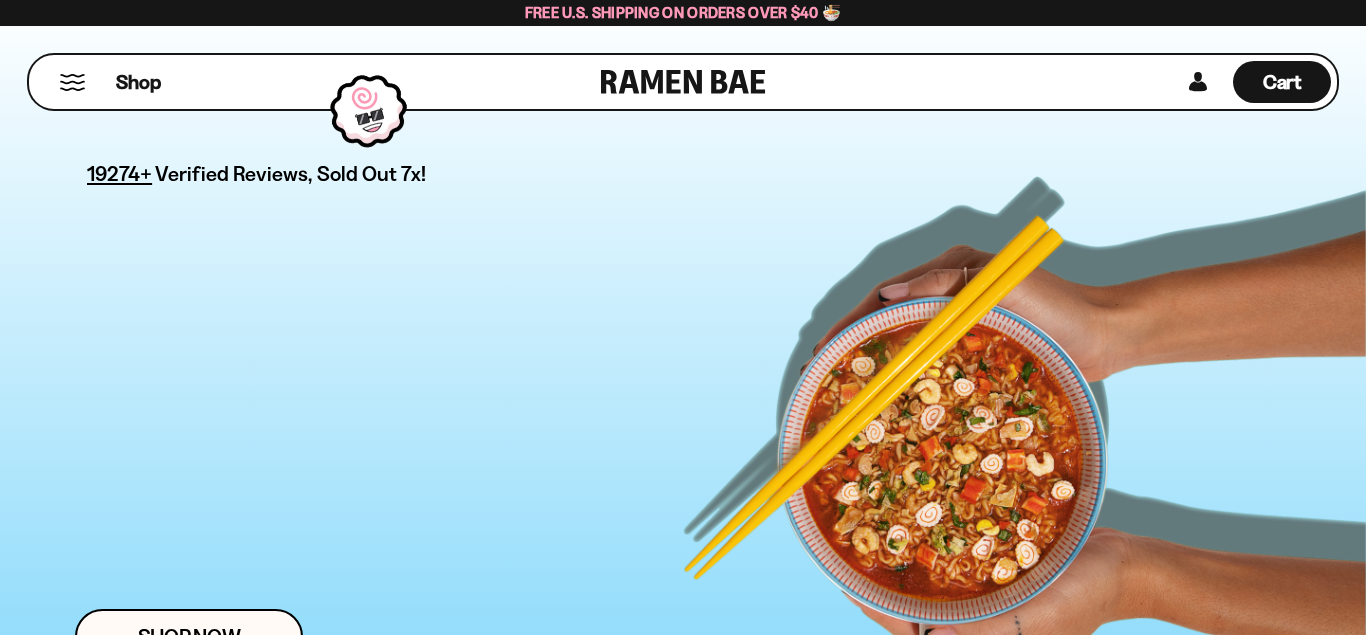 scroll, scrollTop: 0, scrollLeft: 0, axis: both 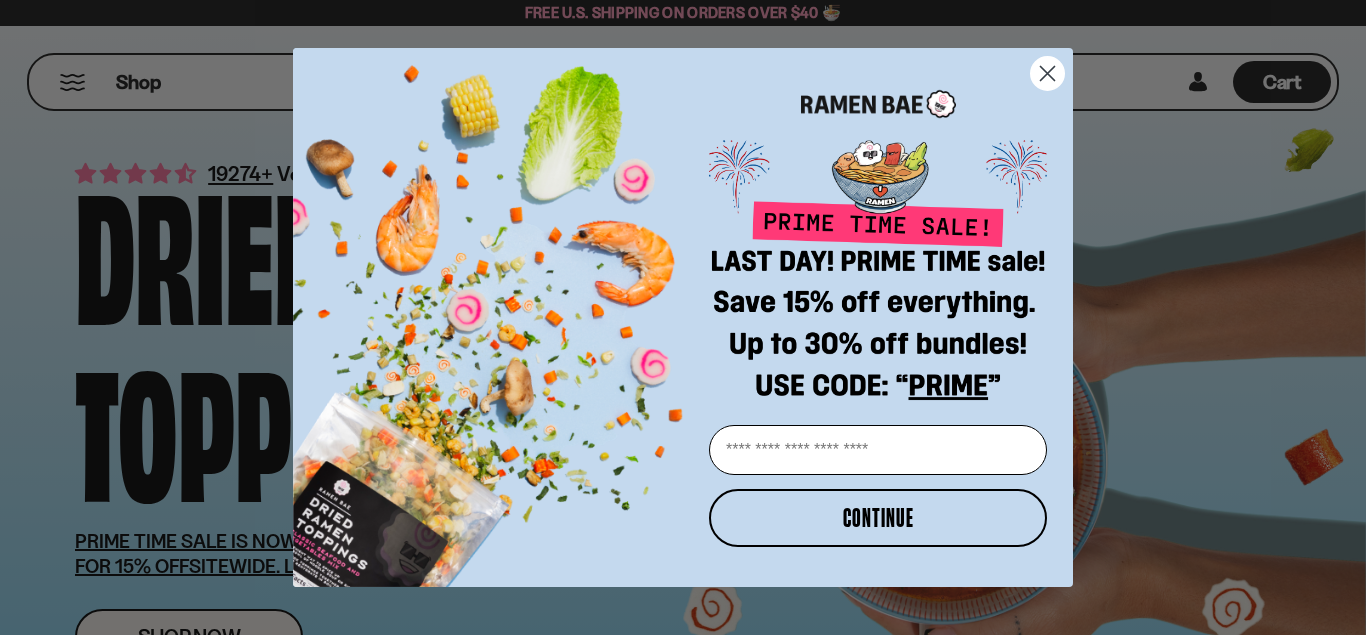 click 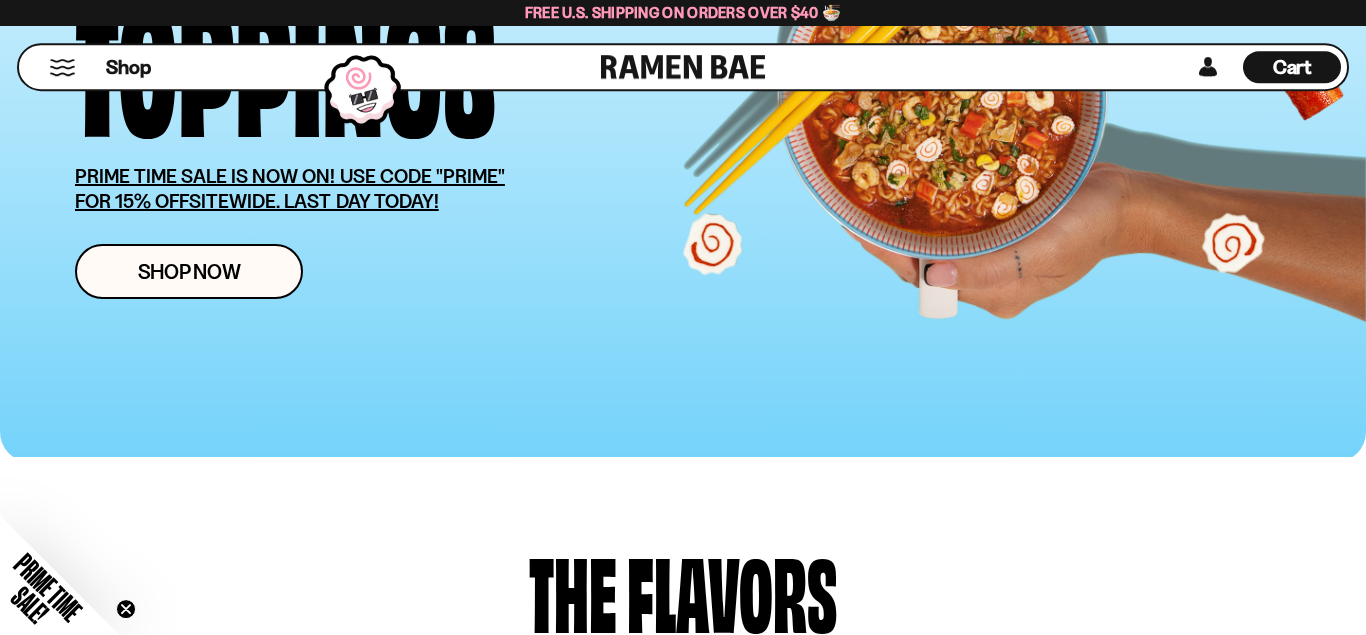 scroll, scrollTop: 357, scrollLeft: 0, axis: vertical 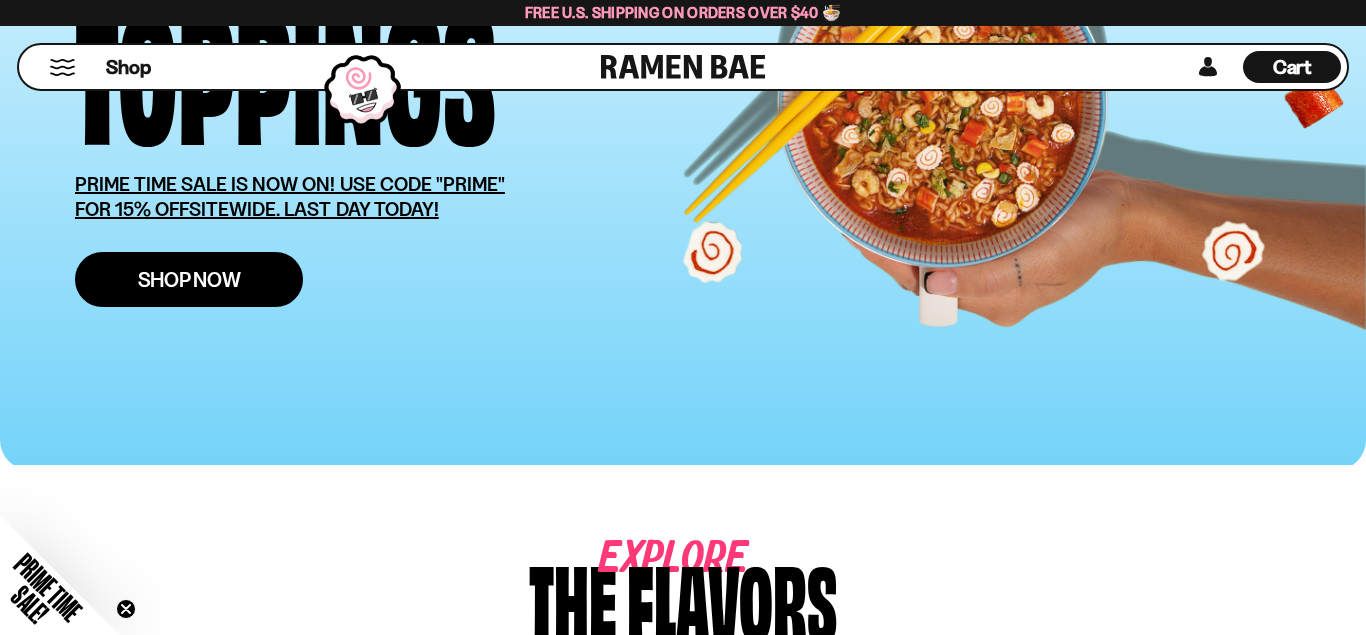 click on "Shop Now" at bounding box center (189, 279) 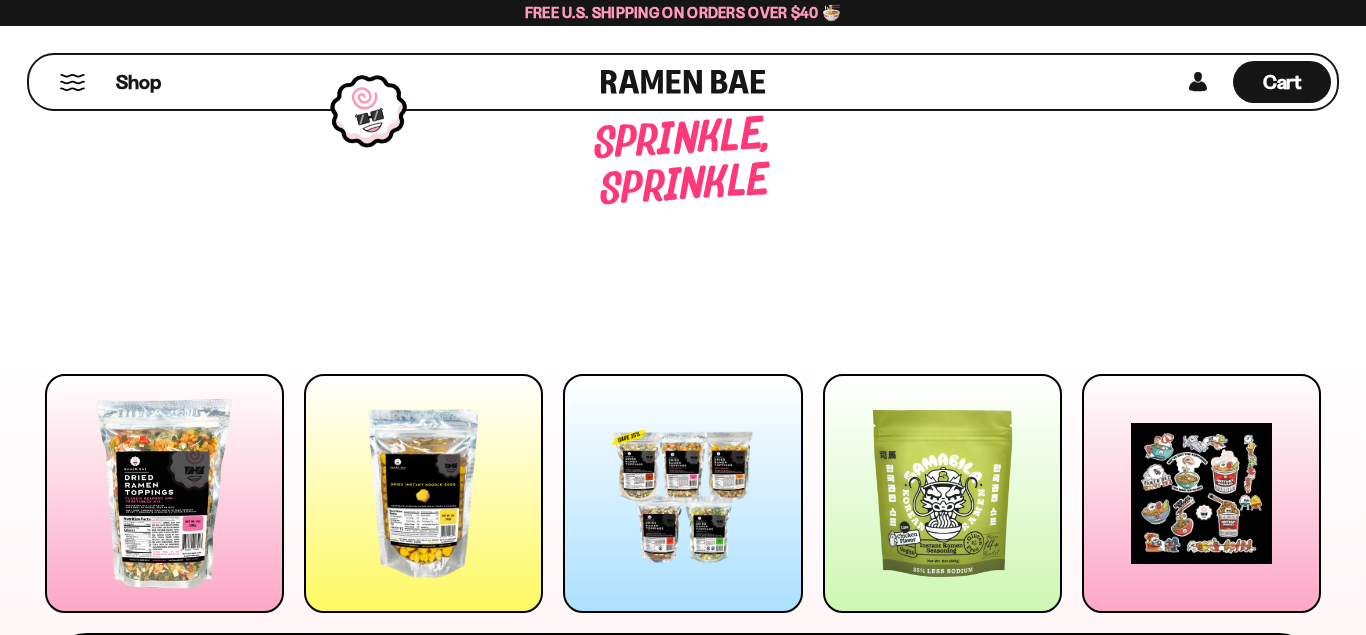scroll, scrollTop: 0, scrollLeft: 0, axis: both 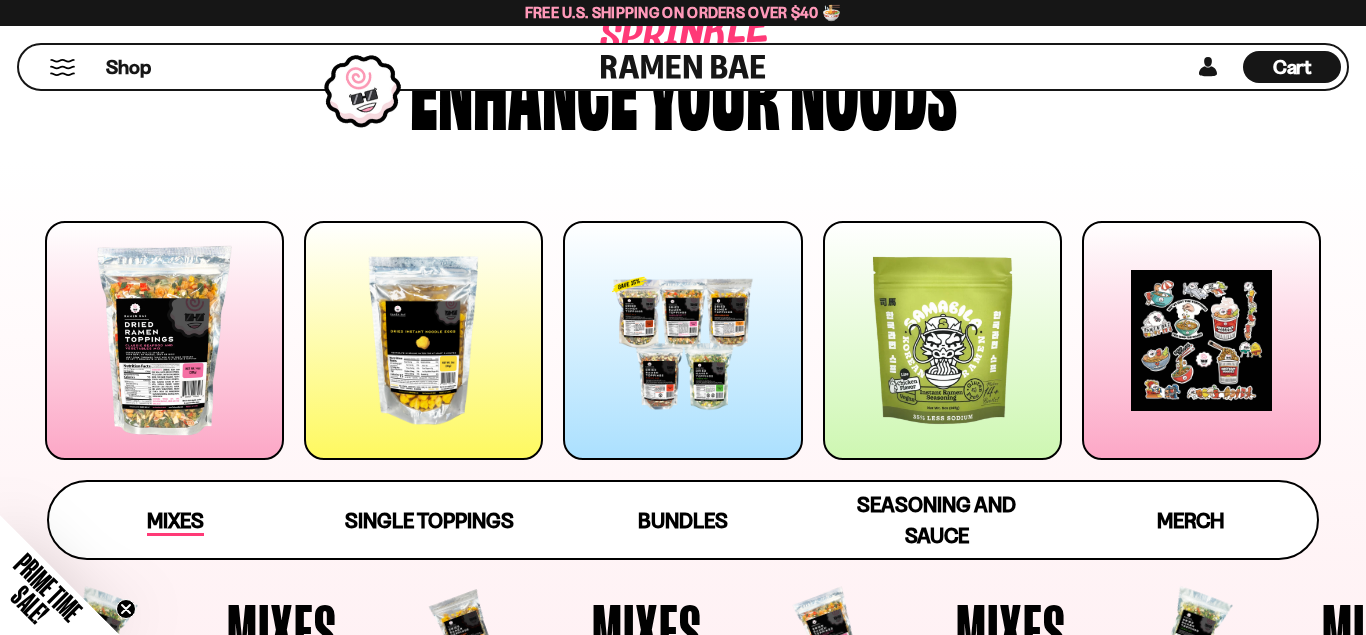 click on "Mixes" at bounding box center (175, 522) 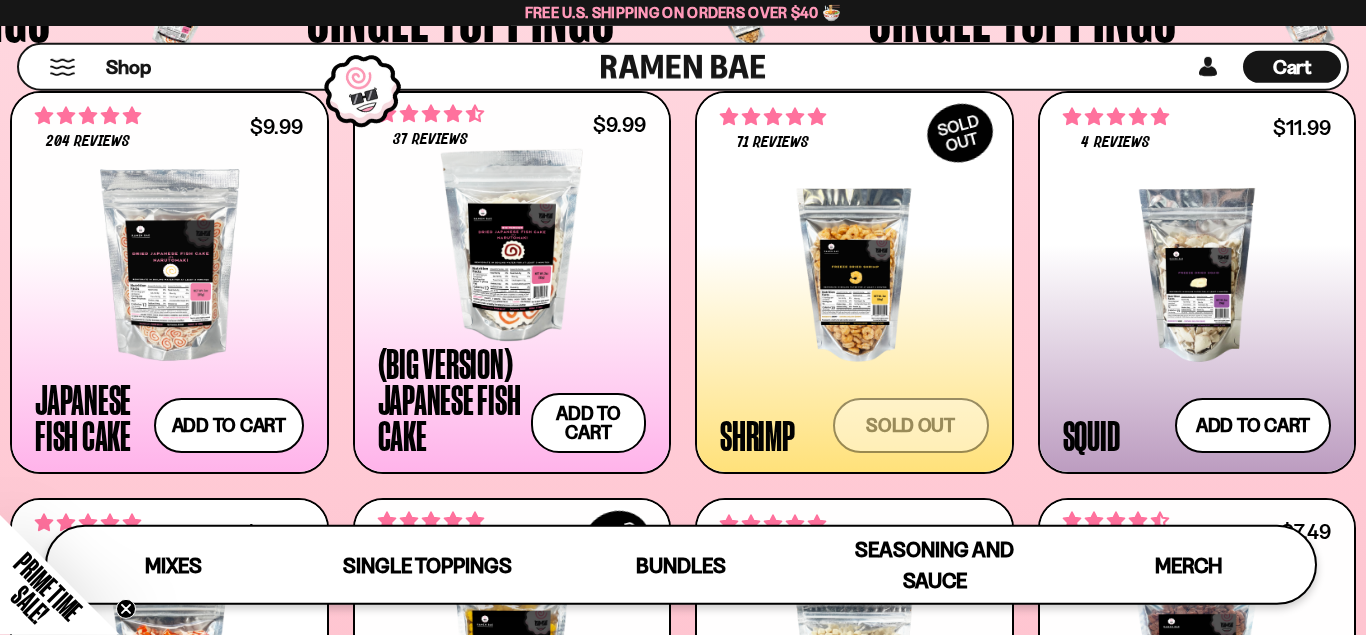 scroll, scrollTop: 1654, scrollLeft: 0, axis: vertical 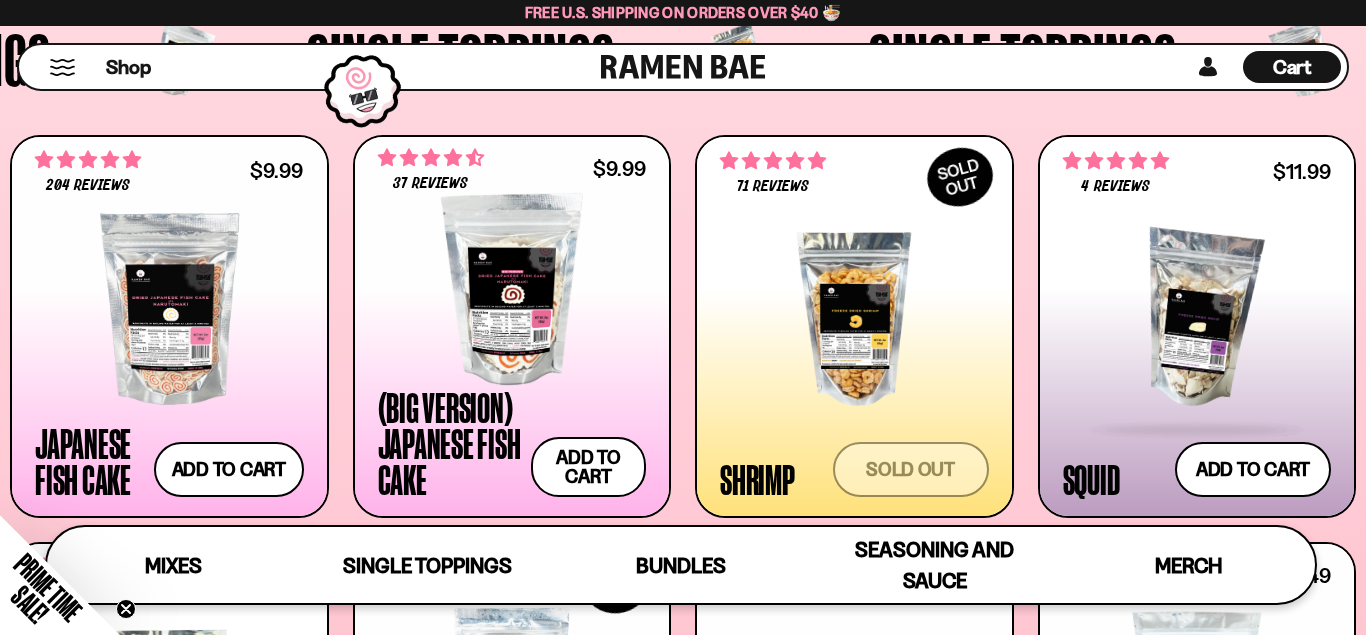 click at bounding box center [1197, 319] 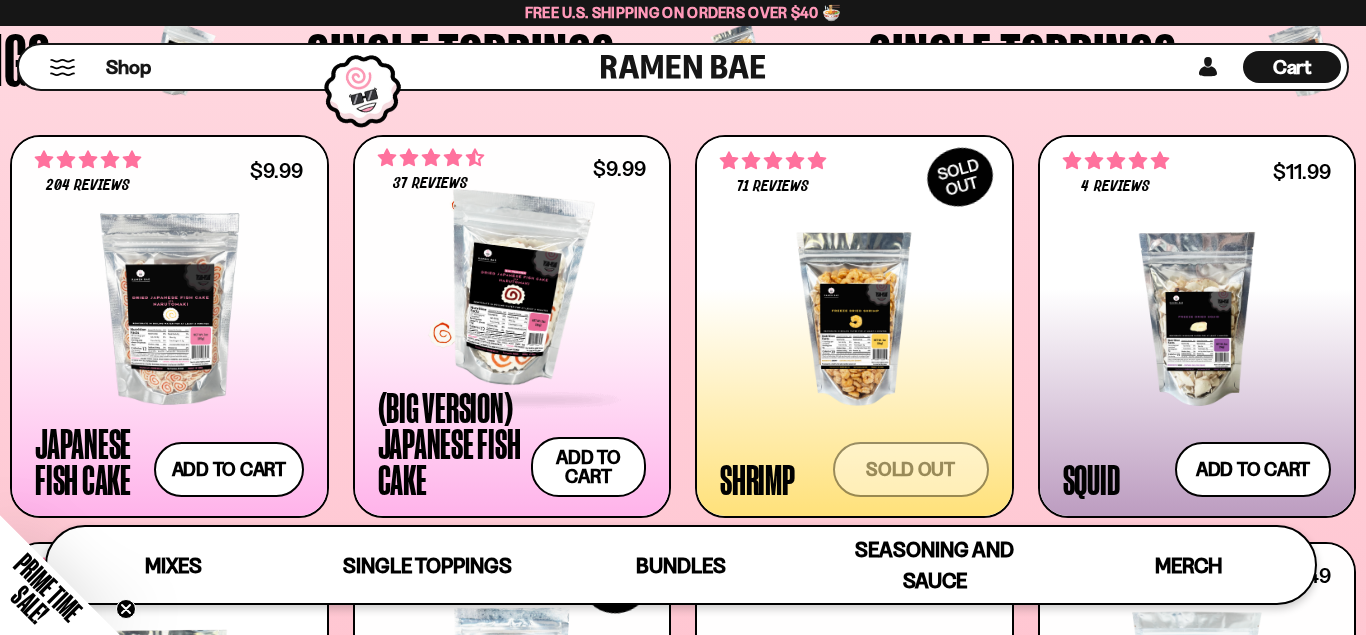 click at bounding box center (512, 289) 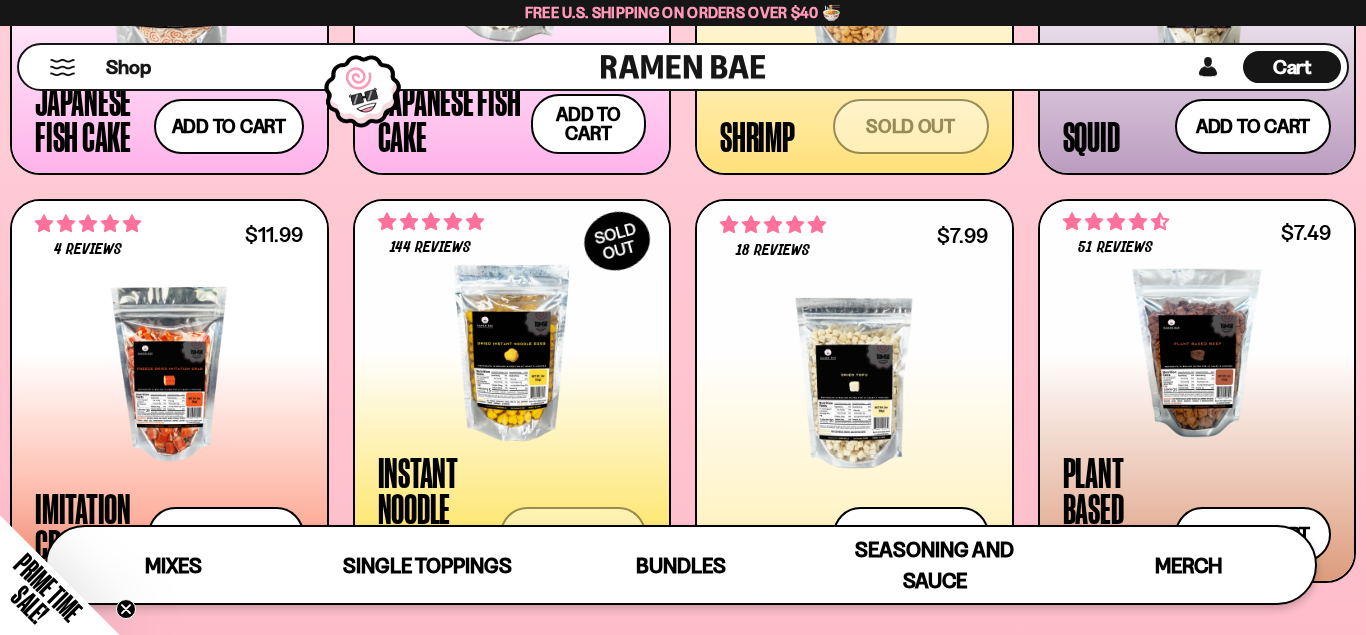 scroll, scrollTop: 2011, scrollLeft: 0, axis: vertical 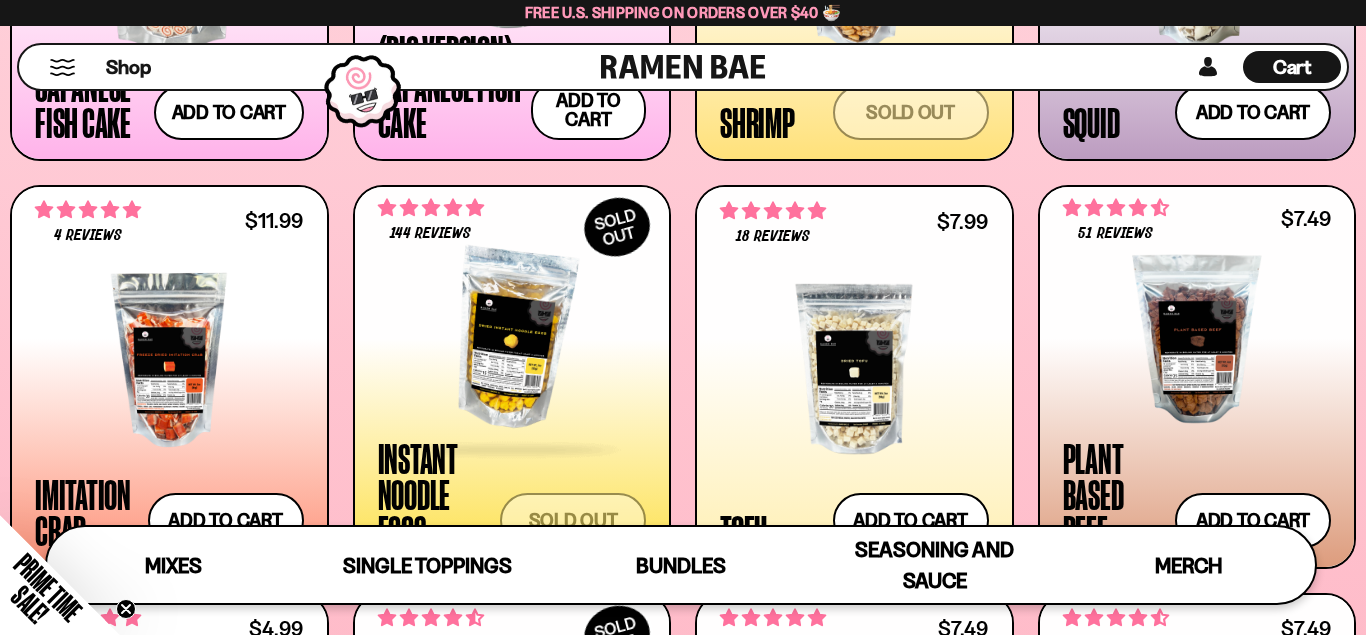 click at bounding box center [512, 339] 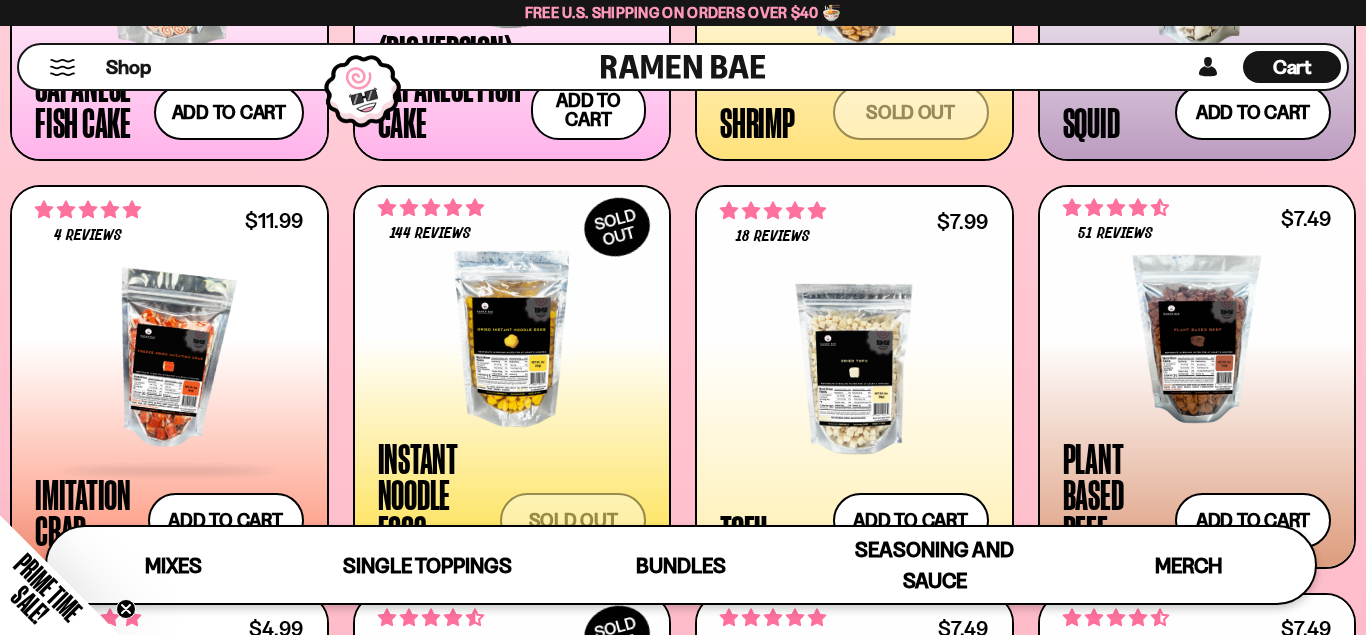 click at bounding box center [169, 360] 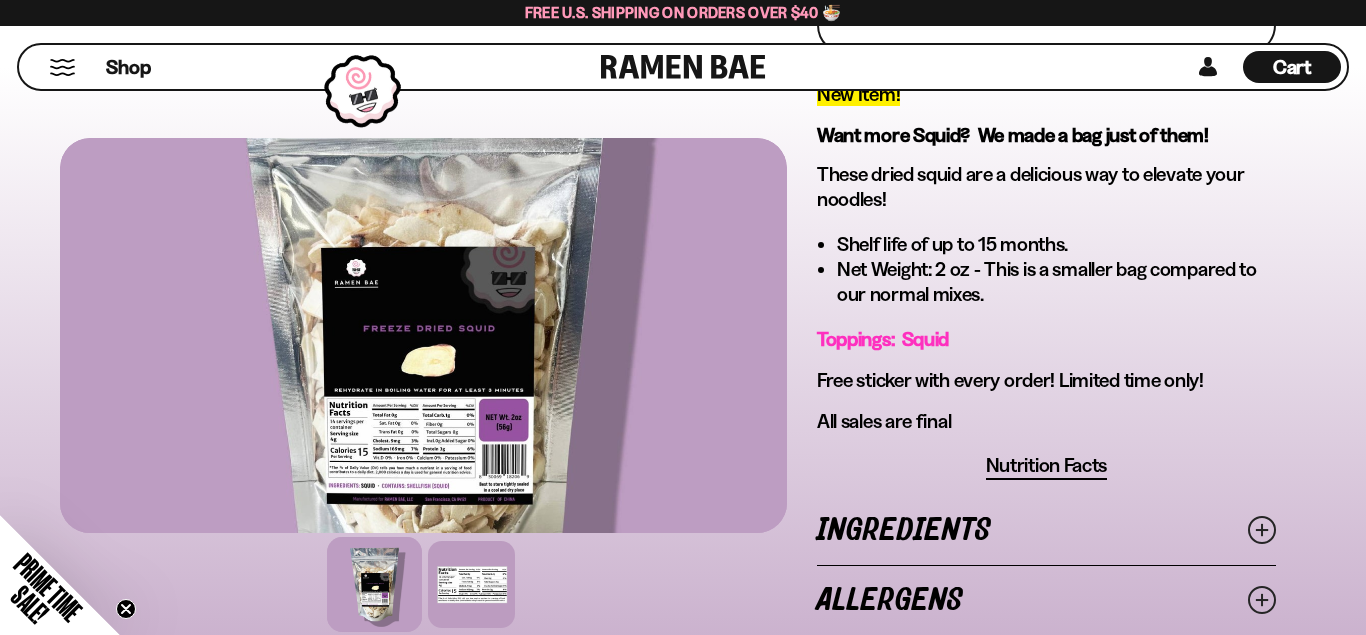 scroll, scrollTop: 612, scrollLeft: 0, axis: vertical 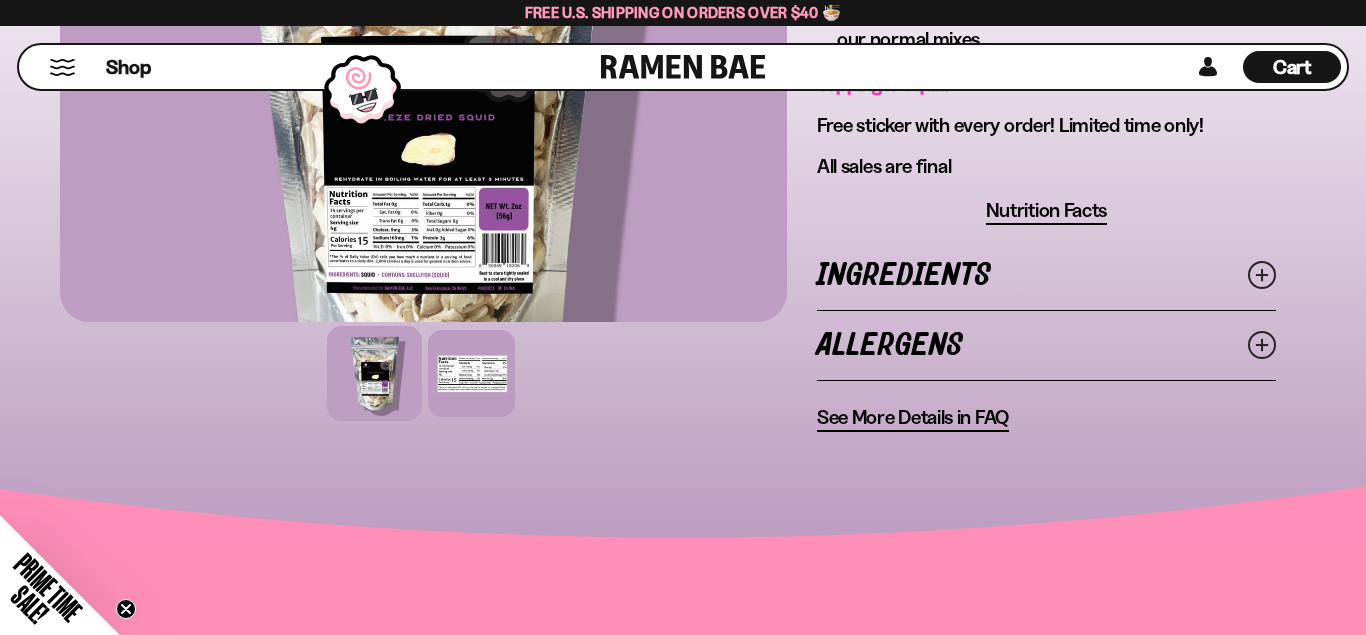 click on "Ingredients" at bounding box center (1046, 275) 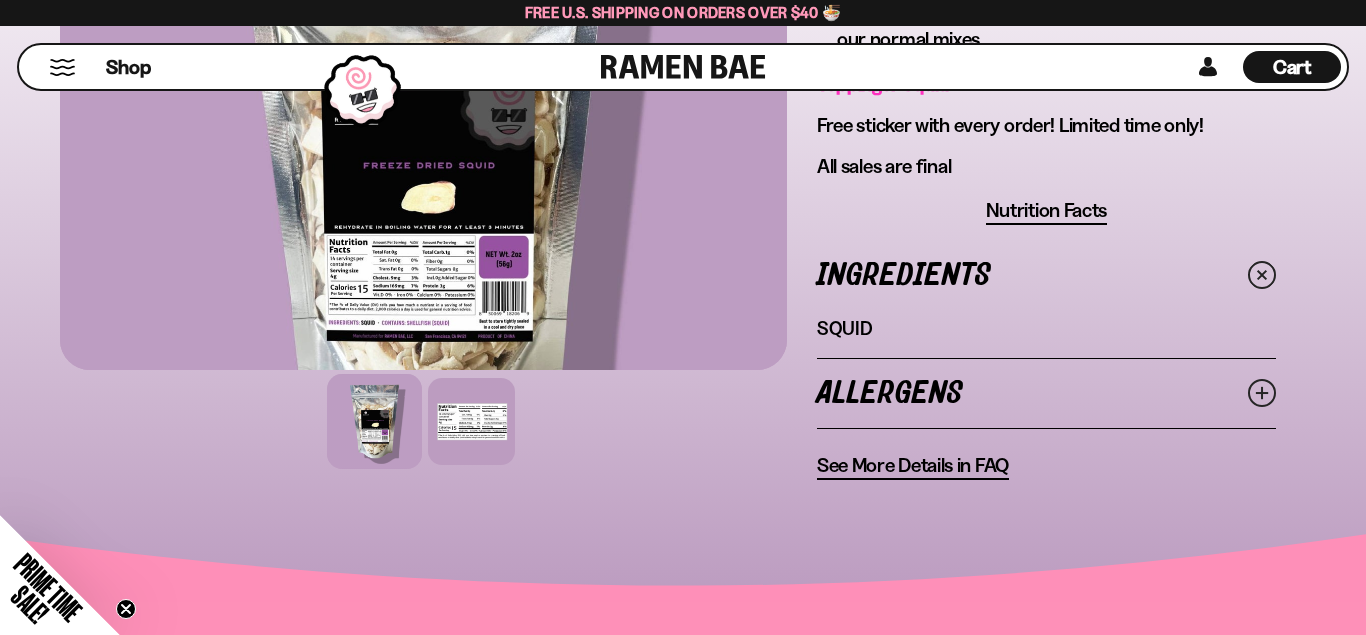 click on "Allergens" at bounding box center [1046, 393] 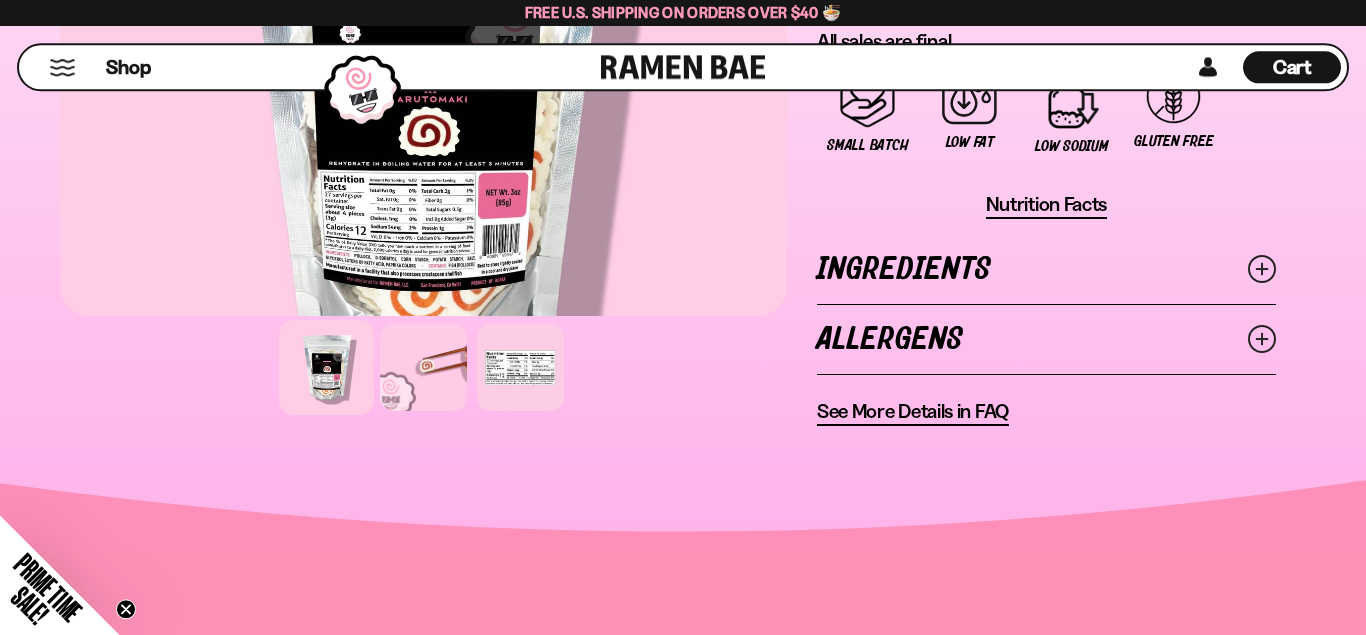 scroll, scrollTop: 1836, scrollLeft: 0, axis: vertical 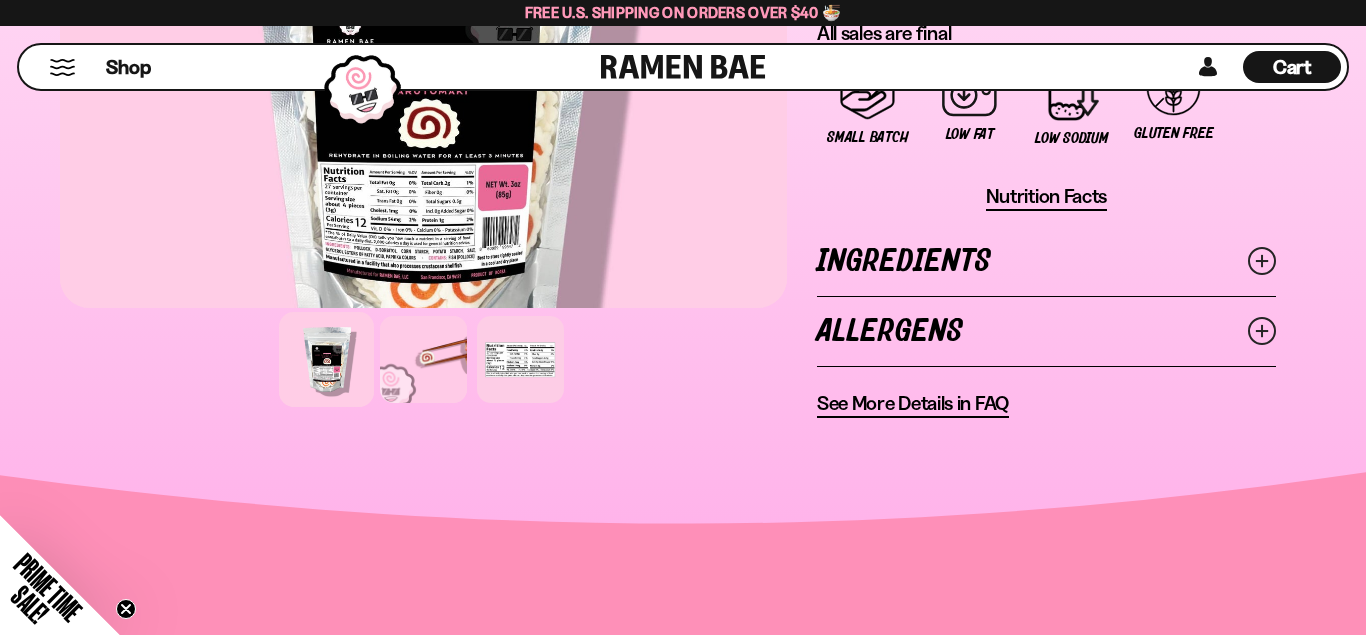 click on "Ingredients" at bounding box center [1046, 261] 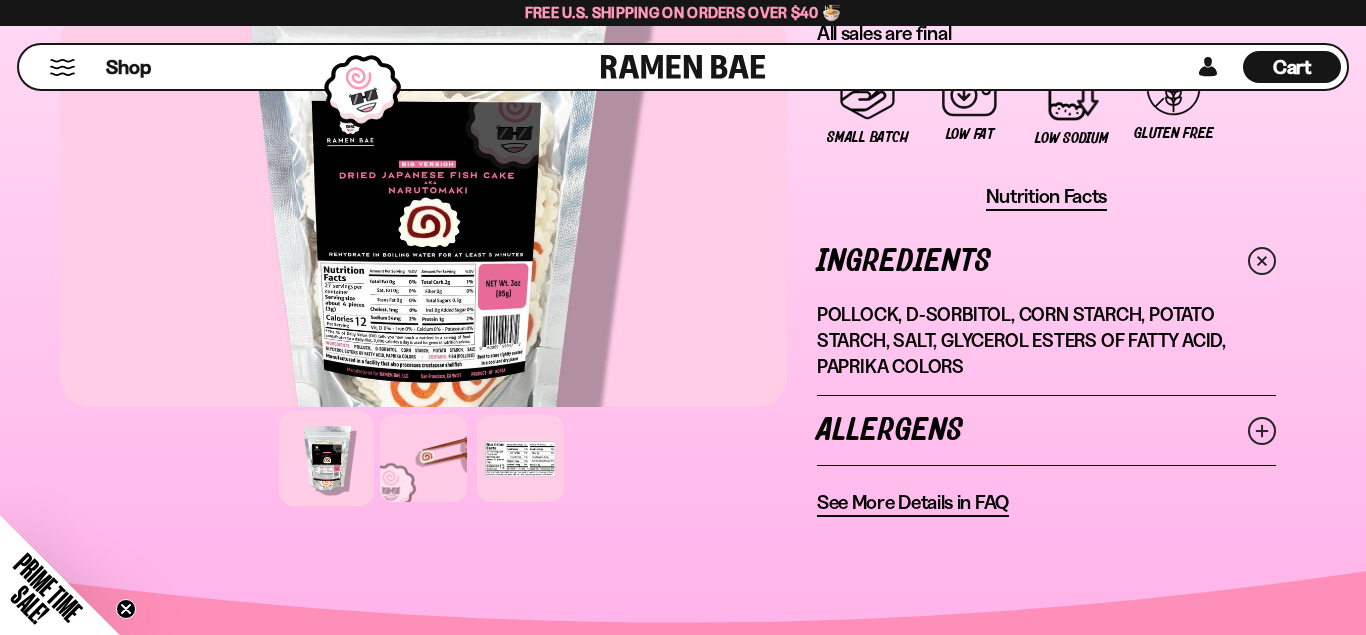 click on "Ingredients" at bounding box center (1046, 261) 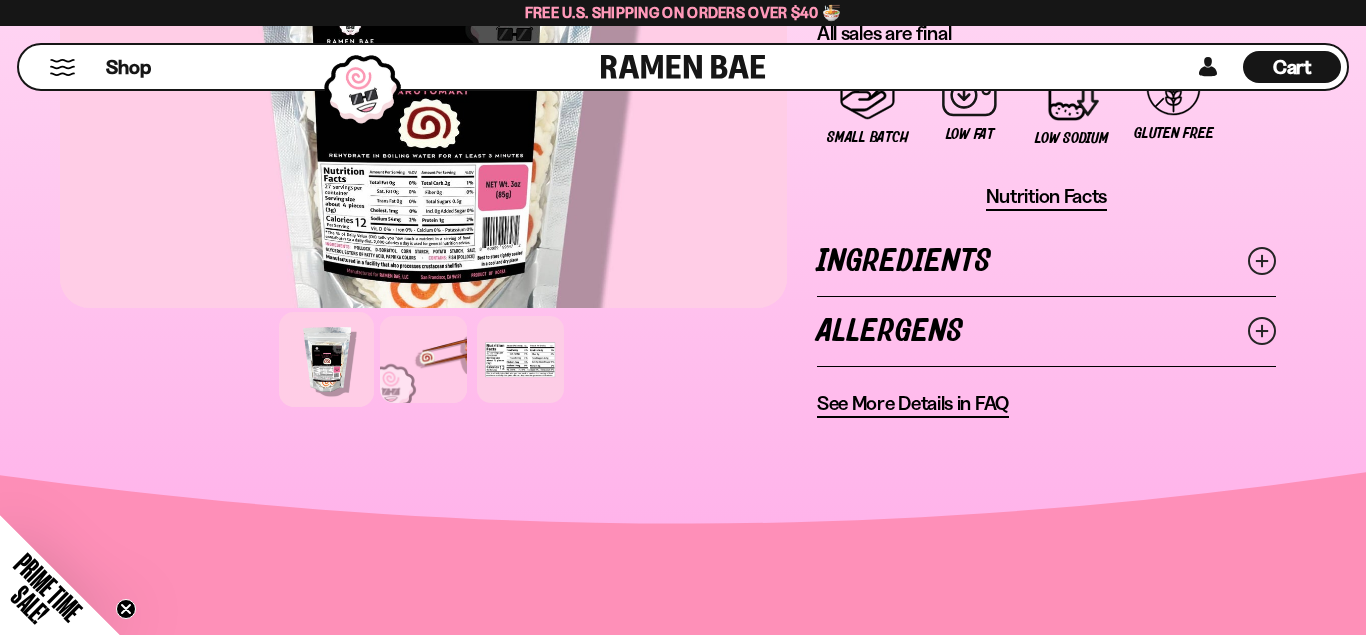click on "Allergens" at bounding box center (1046, 331) 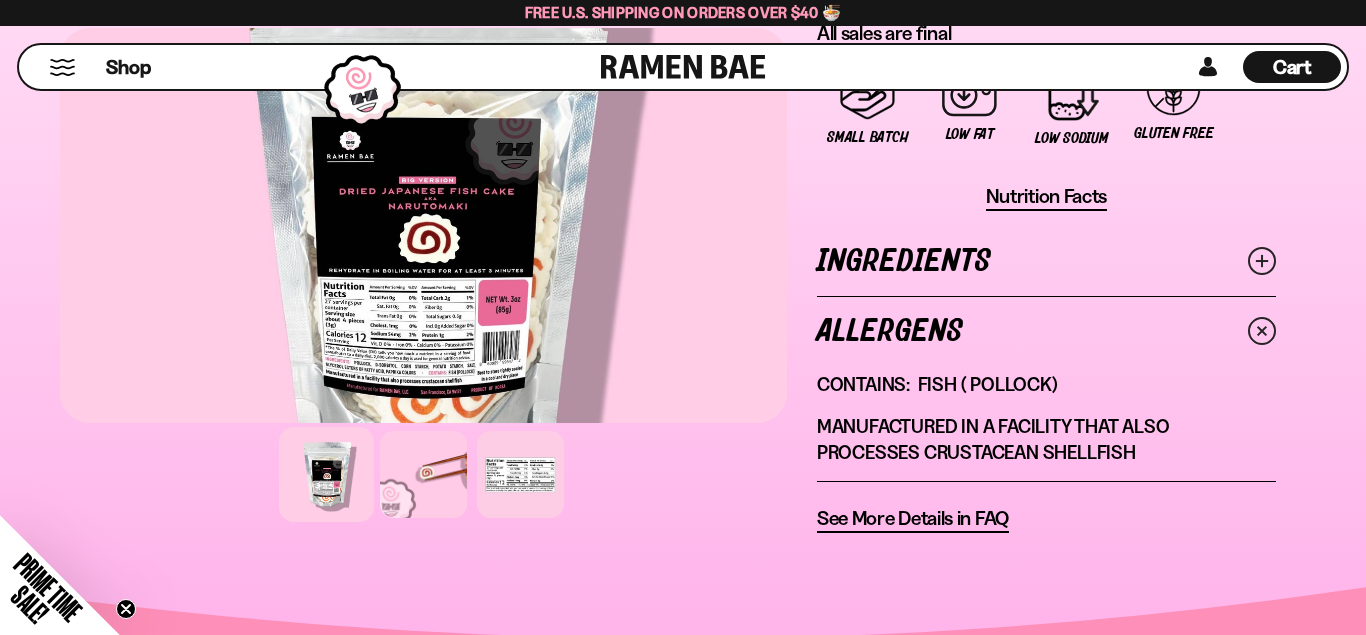 click on "Allergens" at bounding box center (1046, 331) 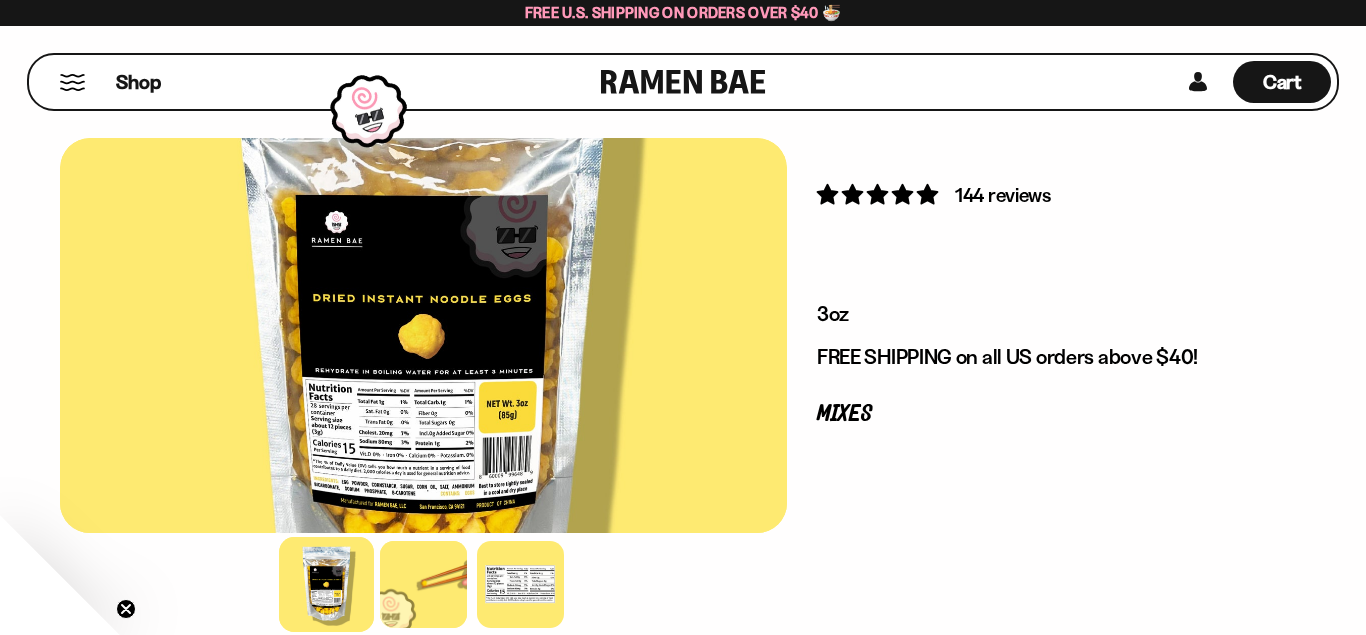 scroll, scrollTop: 0, scrollLeft: 0, axis: both 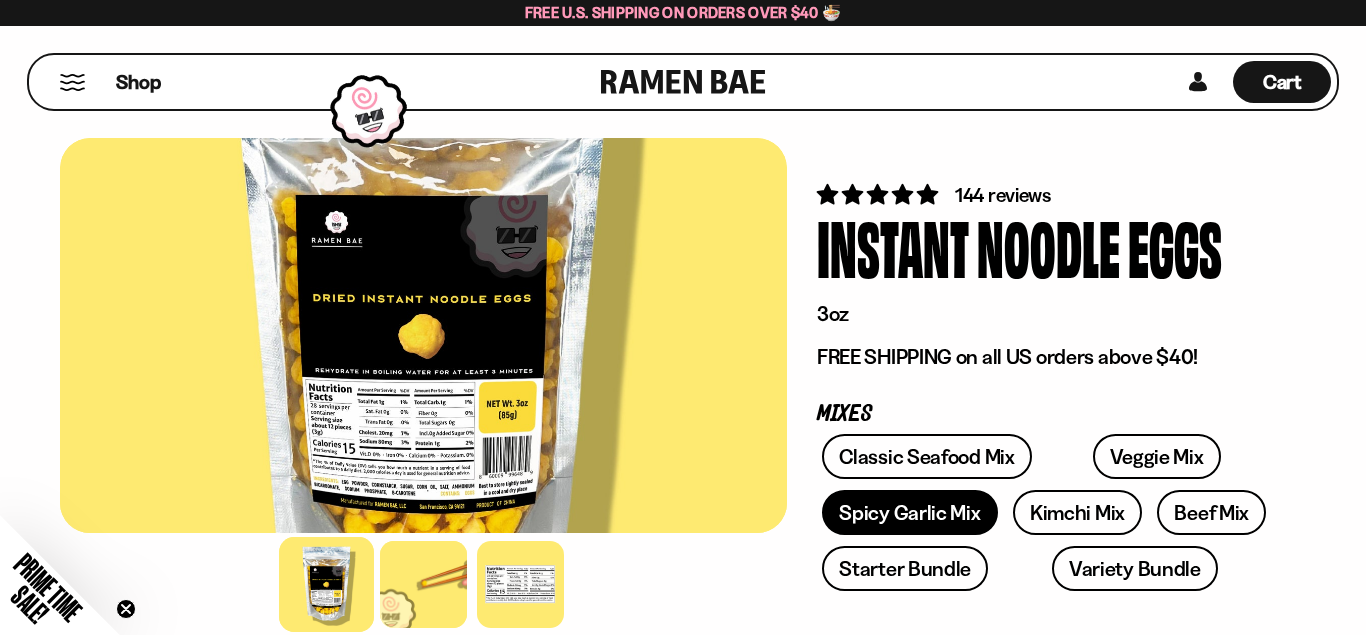 click on "Spicy Garlic Mix" at bounding box center (909, 512) 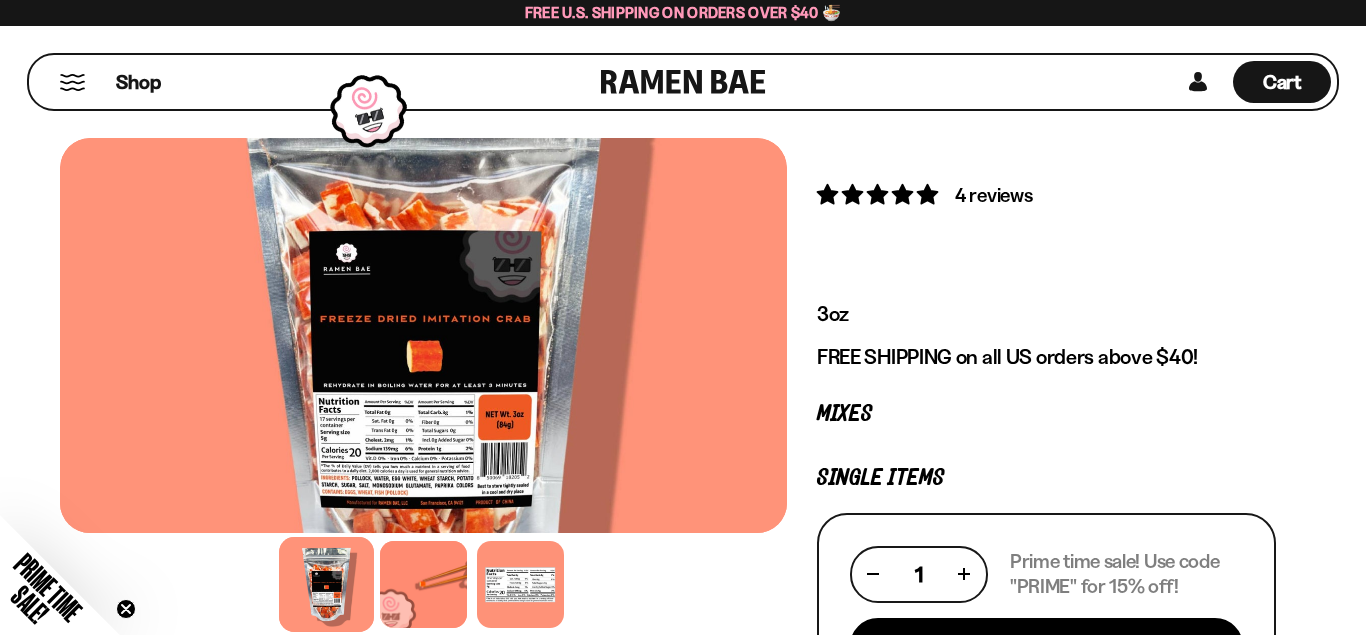 scroll, scrollTop: 0, scrollLeft: 0, axis: both 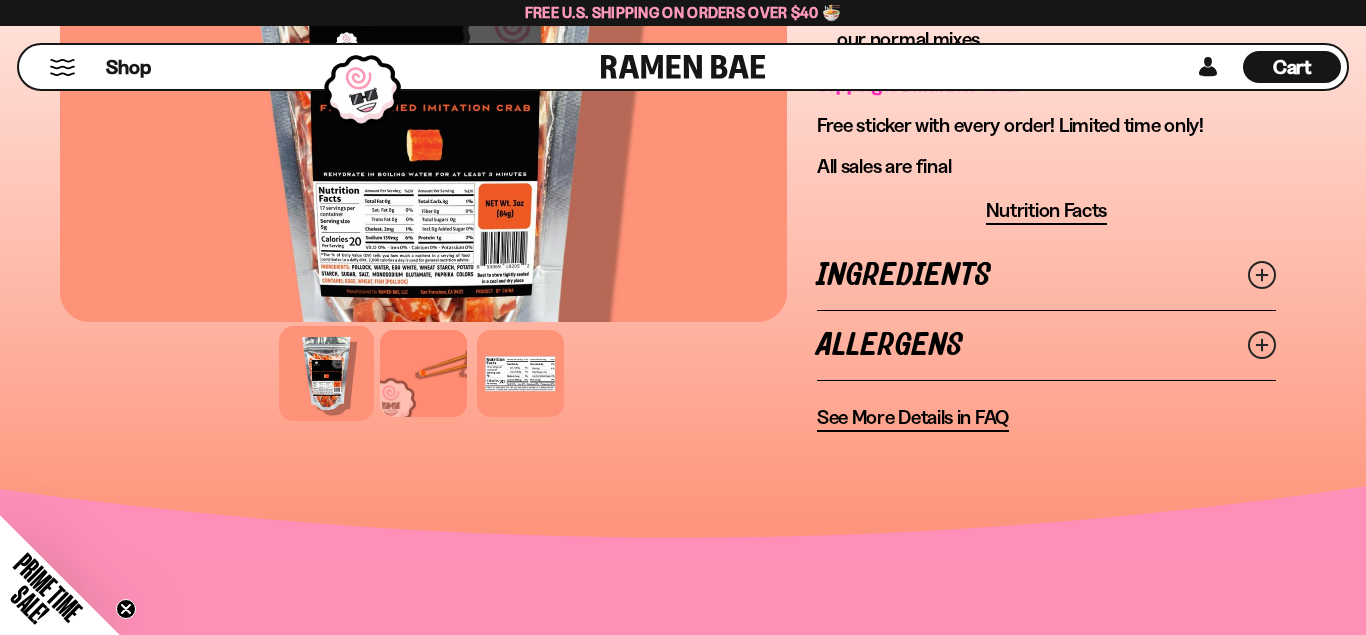 click on "Ingredients" at bounding box center (1046, 275) 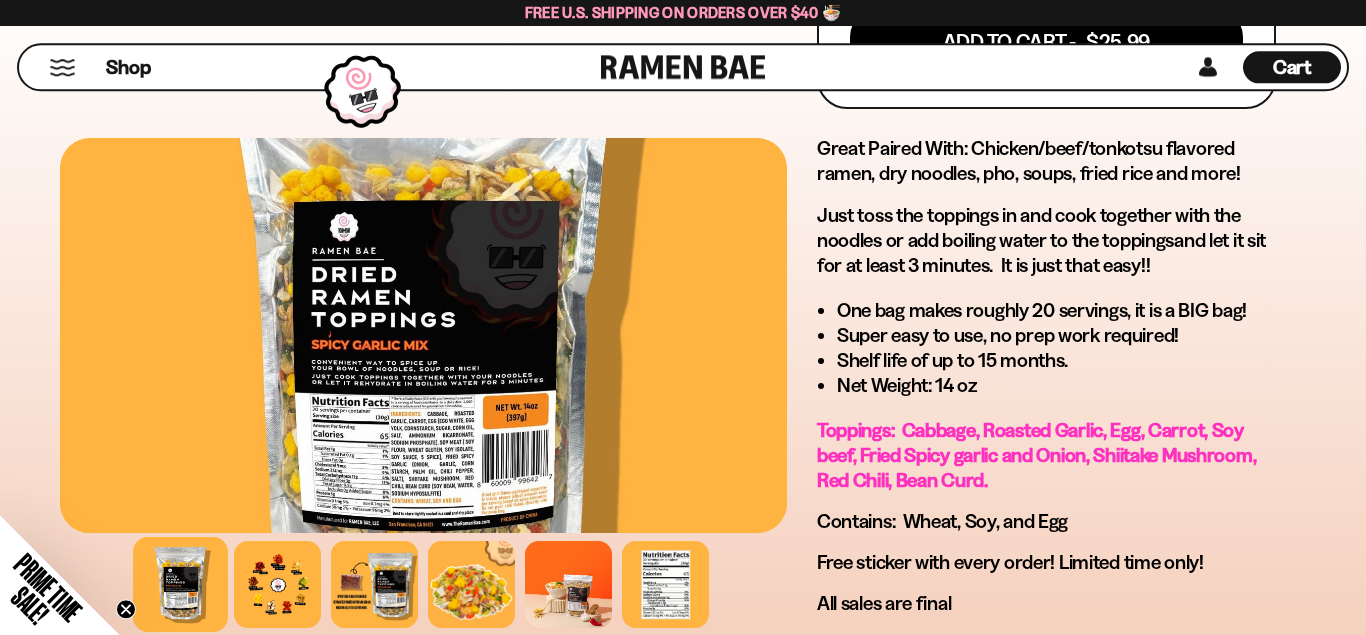 scroll, scrollTop: 1224, scrollLeft: 0, axis: vertical 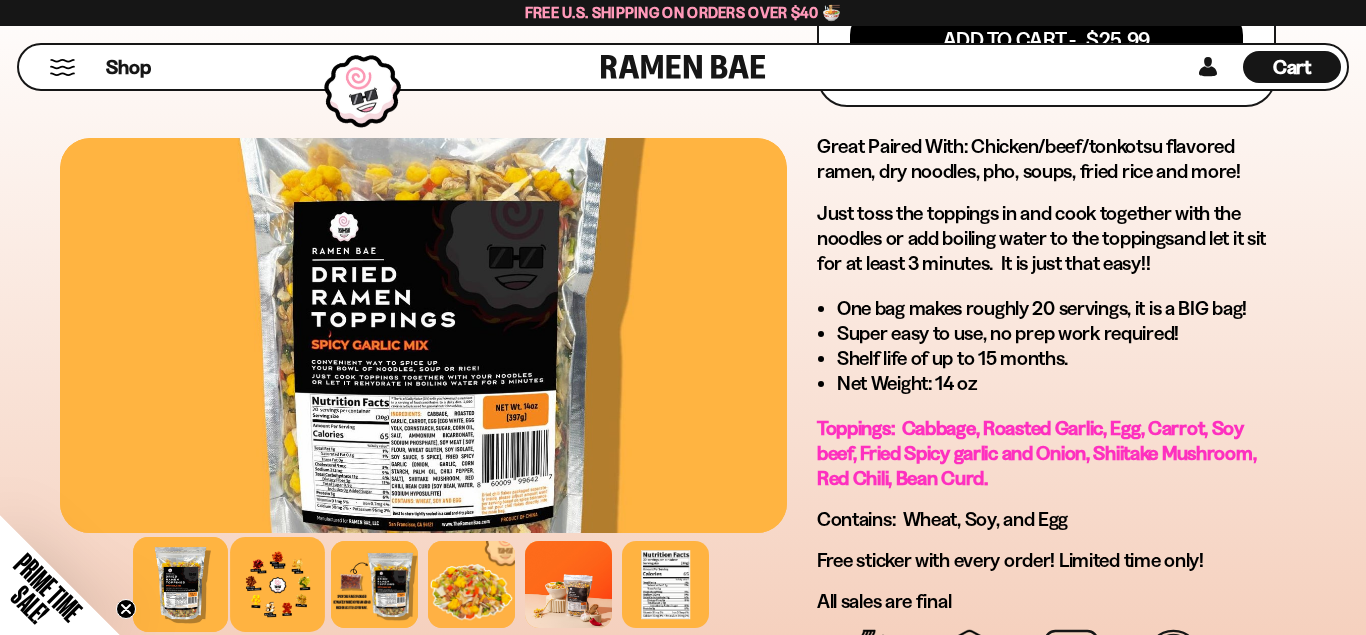 click at bounding box center (277, 584) 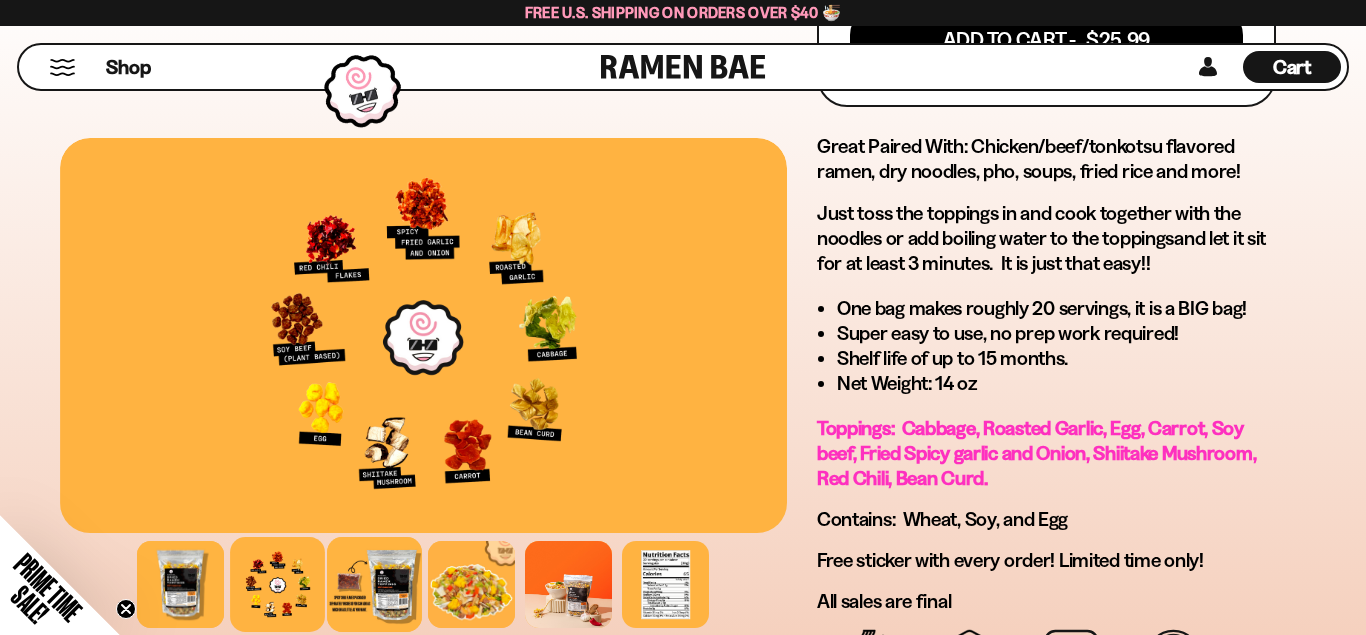click at bounding box center (374, 584) 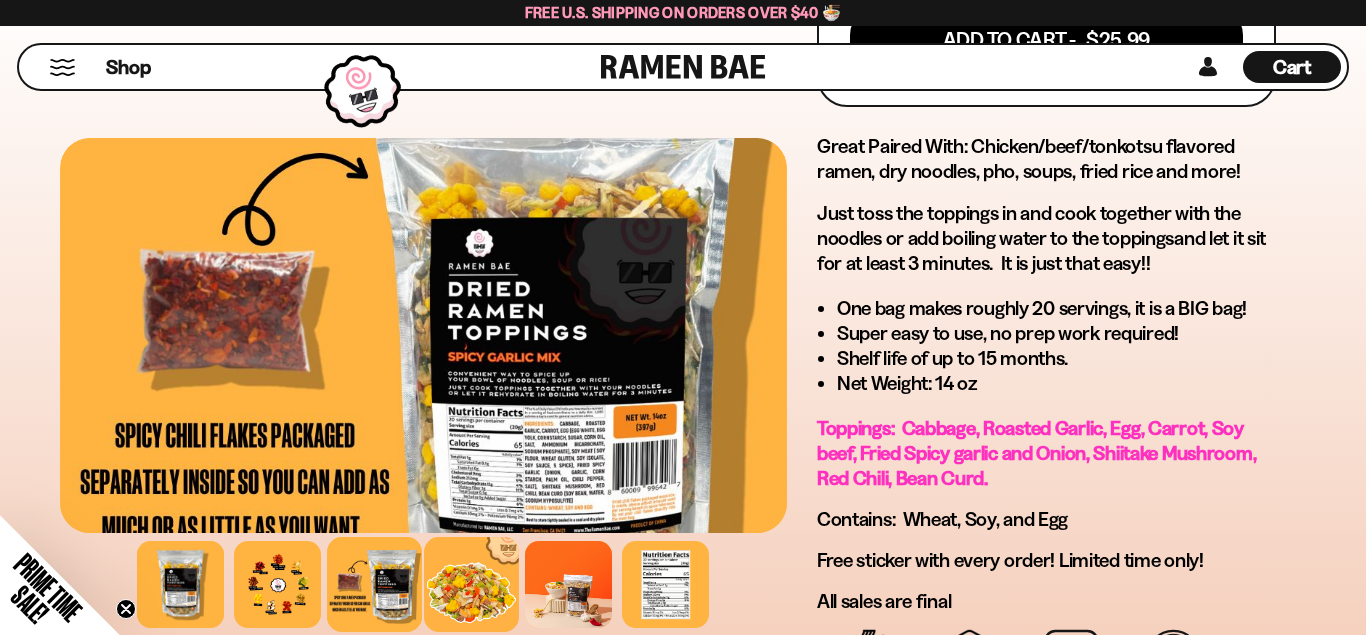 click at bounding box center [471, 584] 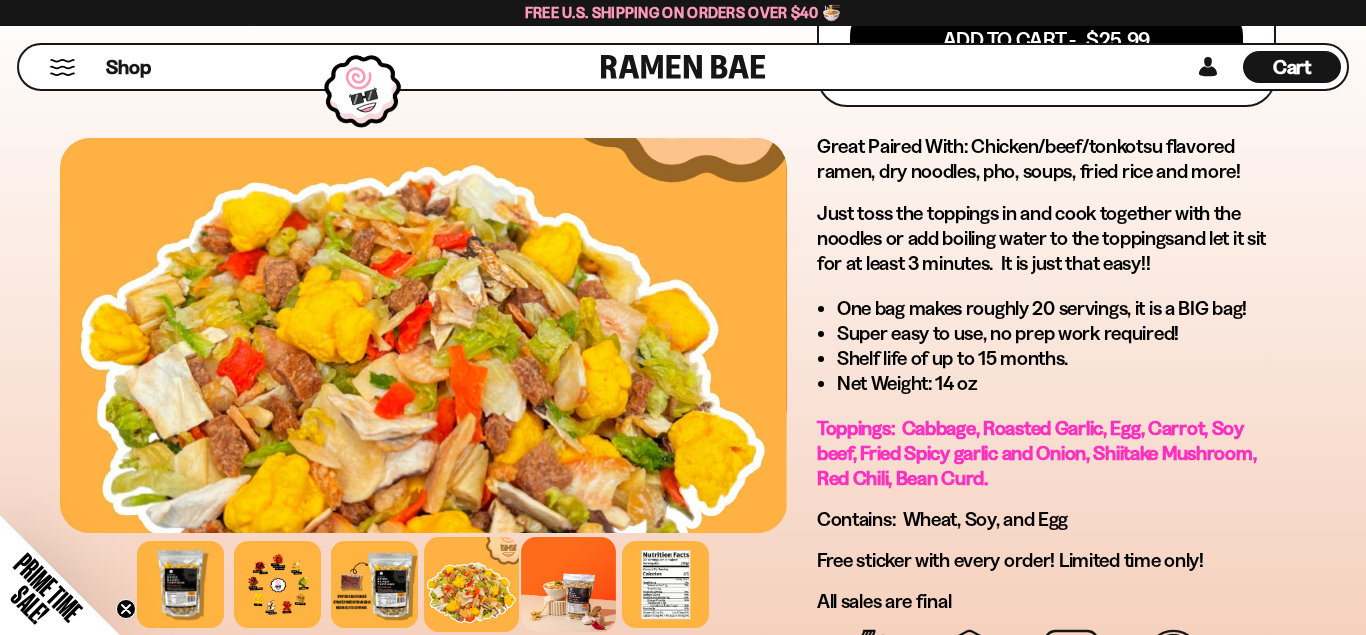 click at bounding box center [568, 584] 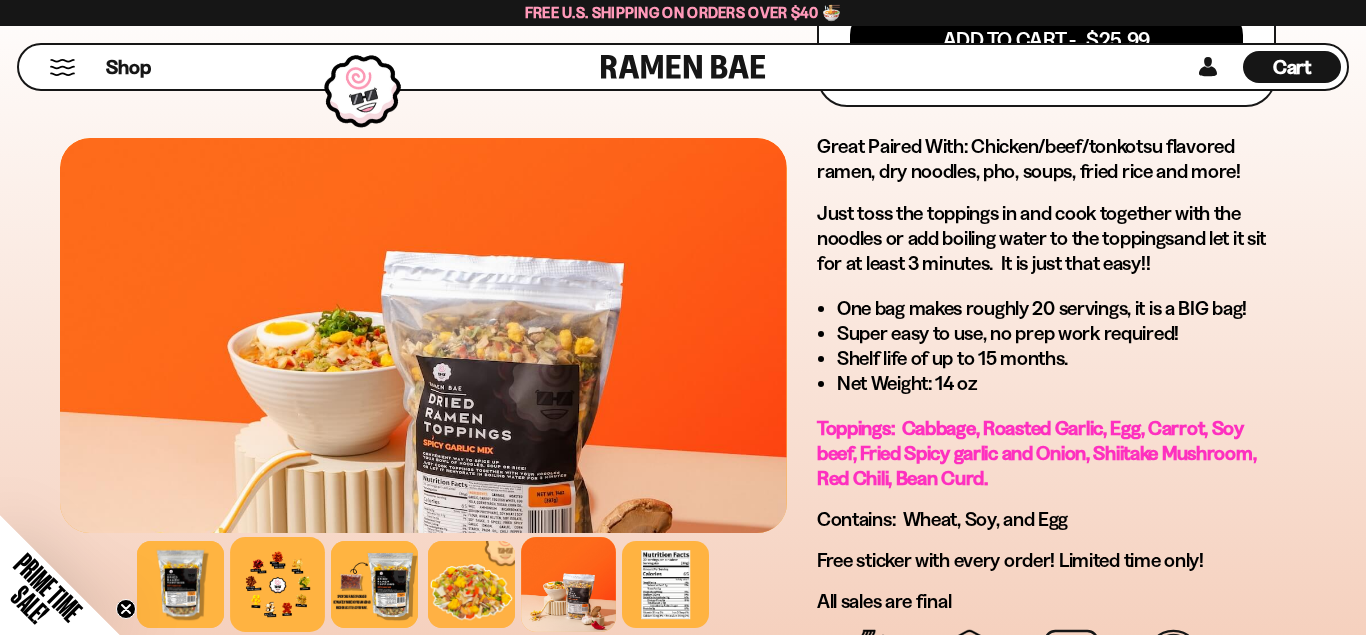 click at bounding box center [277, 584] 